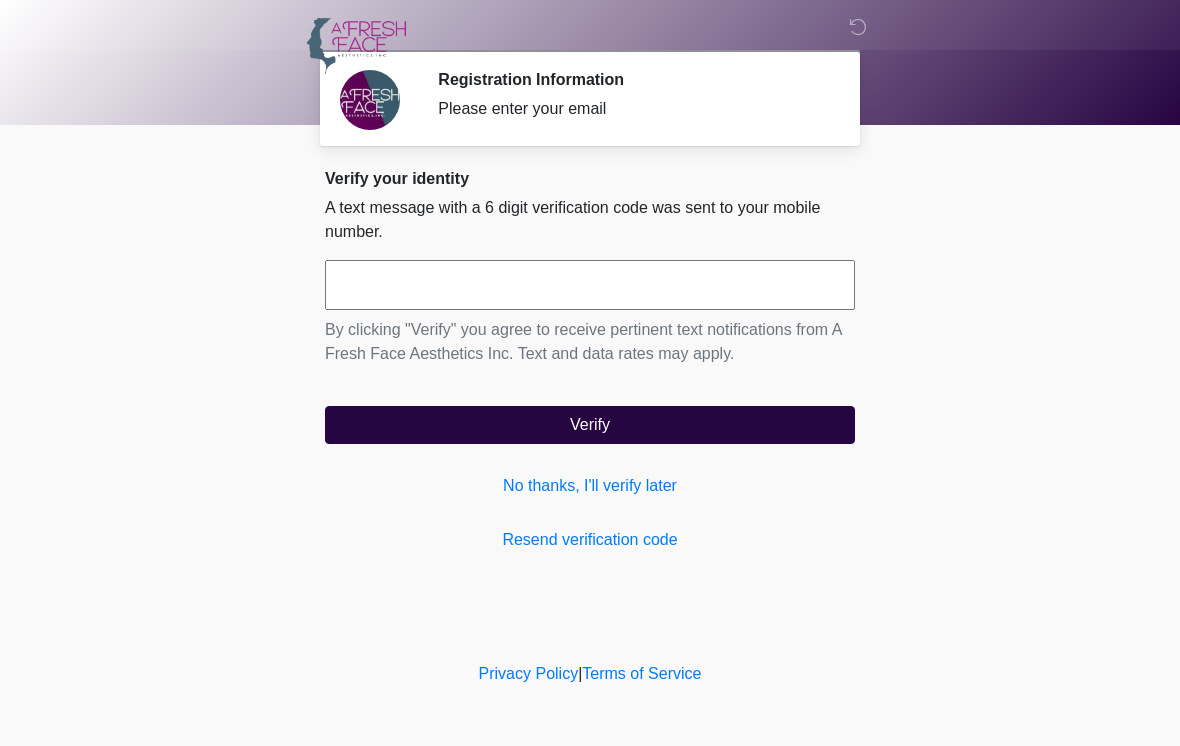 scroll, scrollTop: 0, scrollLeft: 0, axis: both 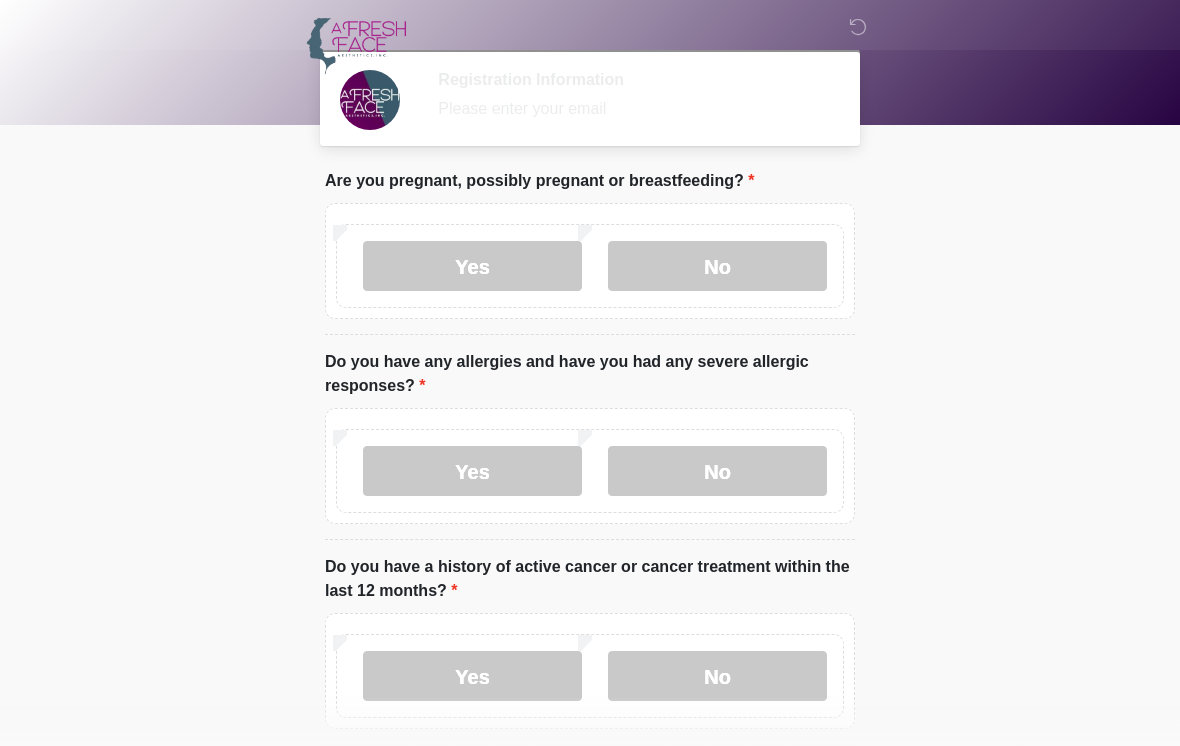 click on "Yes" at bounding box center (472, 471) 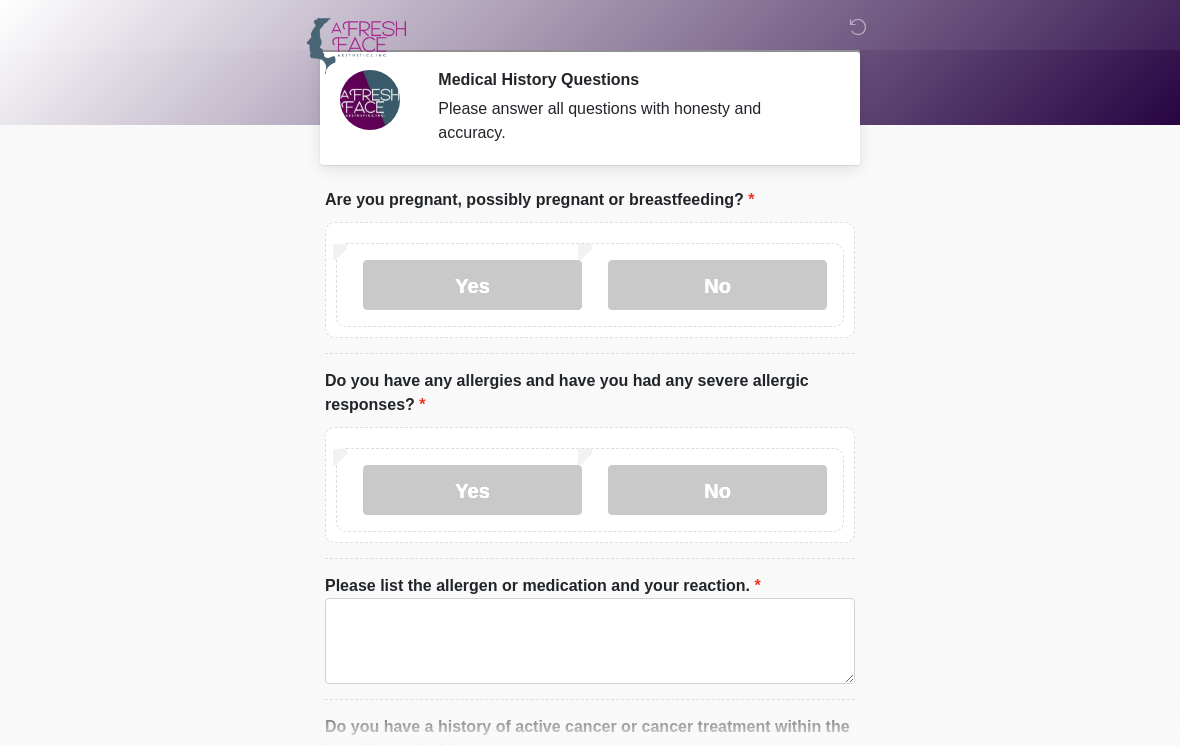 click on "No" at bounding box center [717, 285] 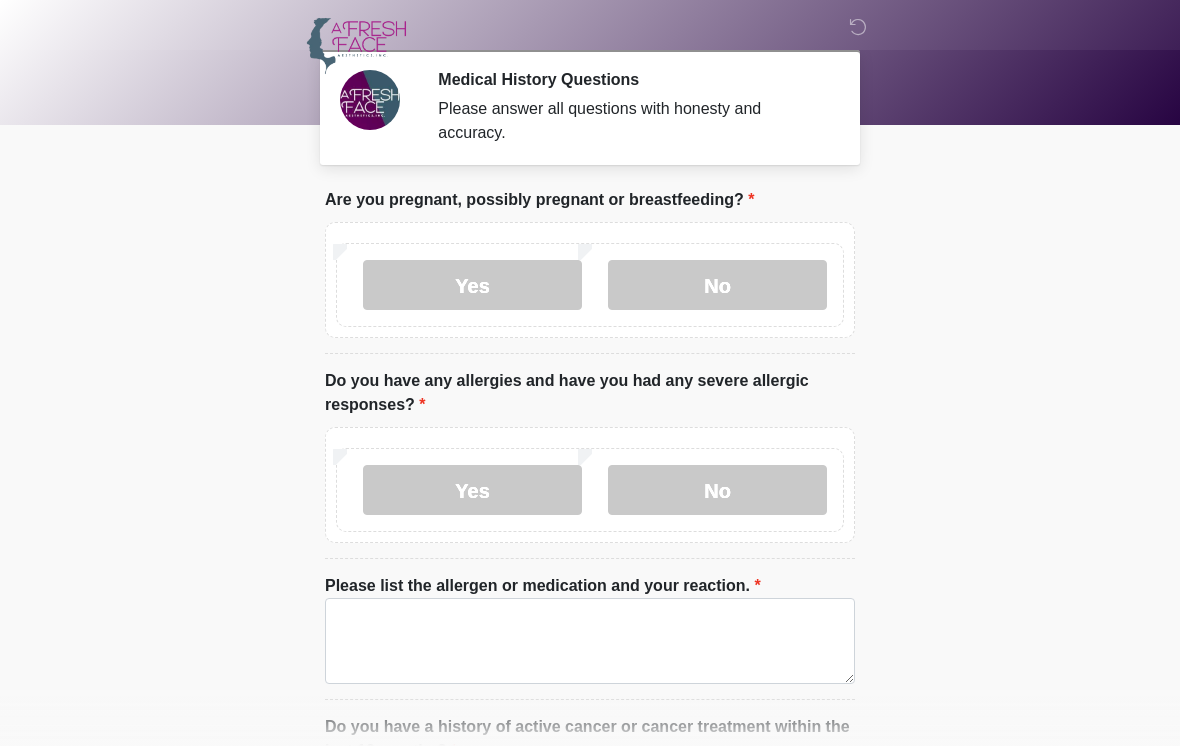 click on "No" at bounding box center [717, 490] 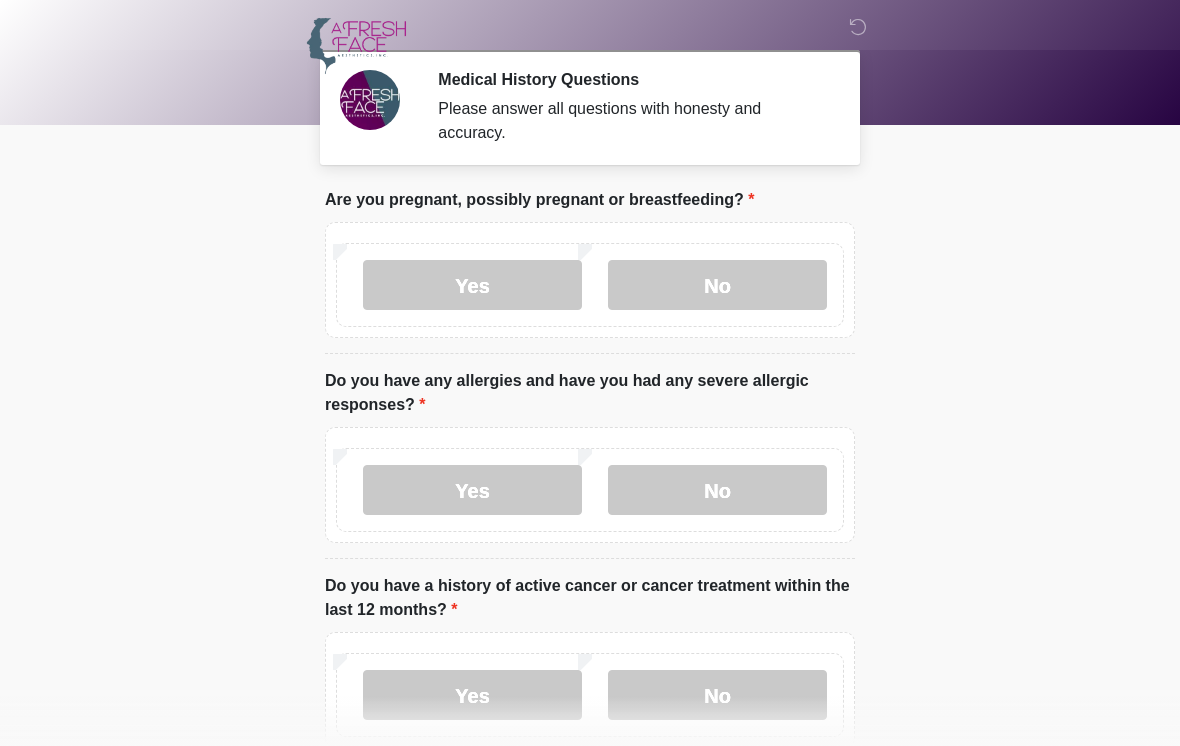 click on "Yes" at bounding box center (472, 490) 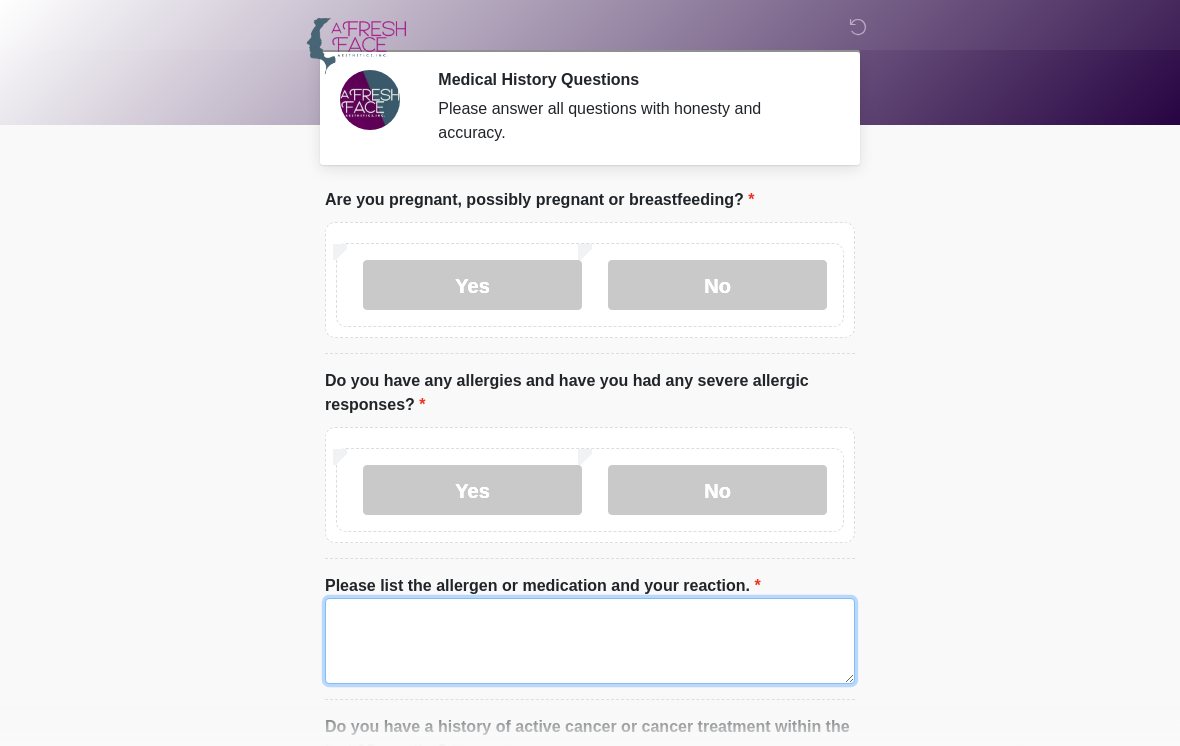click on "Please list the allergen or medication and your reaction." at bounding box center [590, 641] 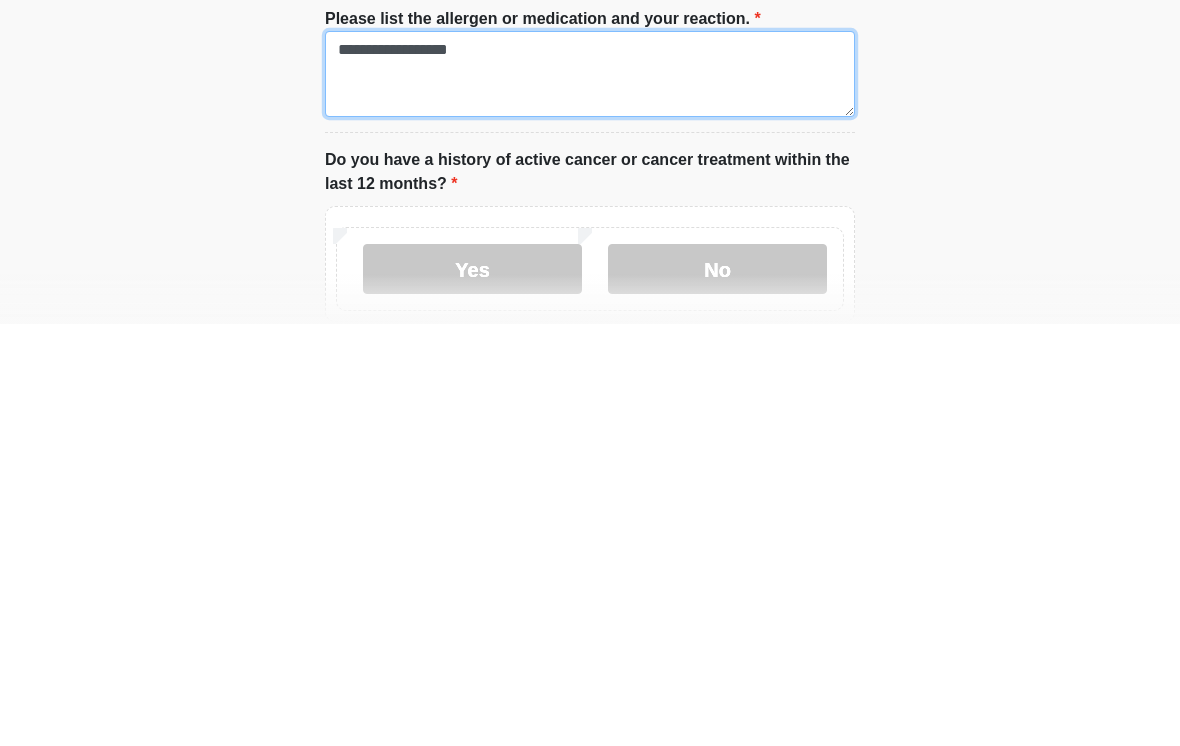 scroll, scrollTop: 151, scrollLeft: 0, axis: vertical 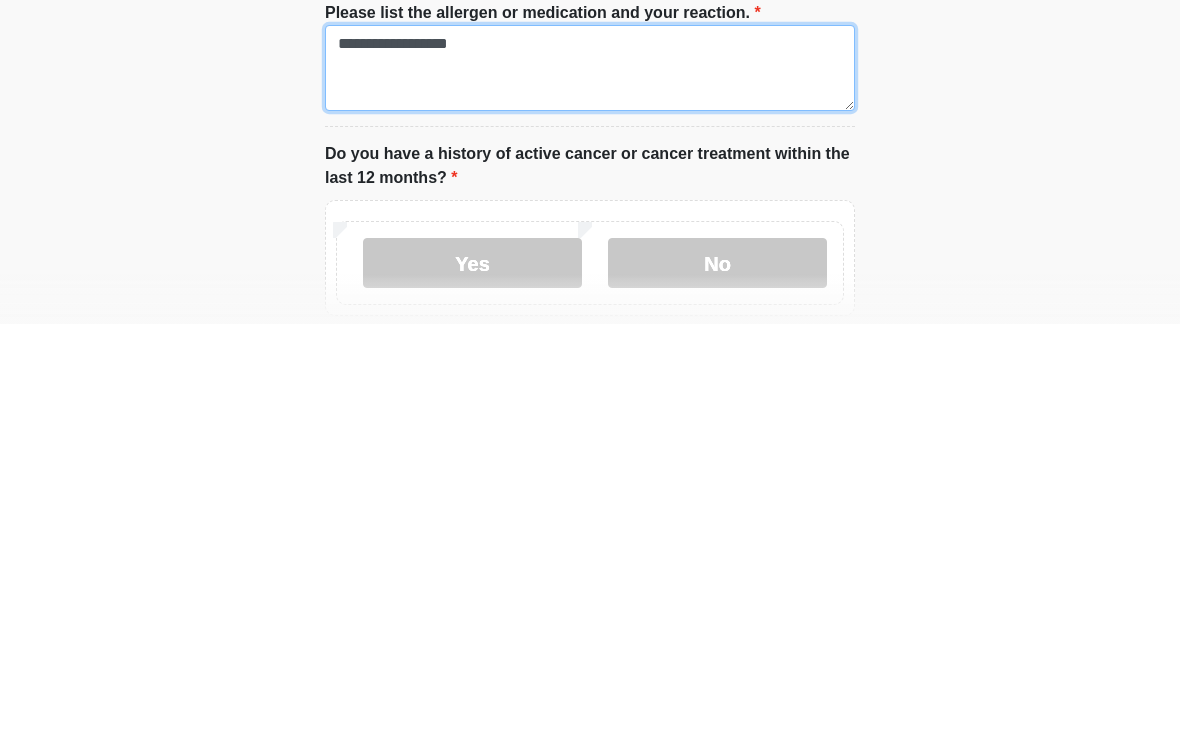 type on "**********" 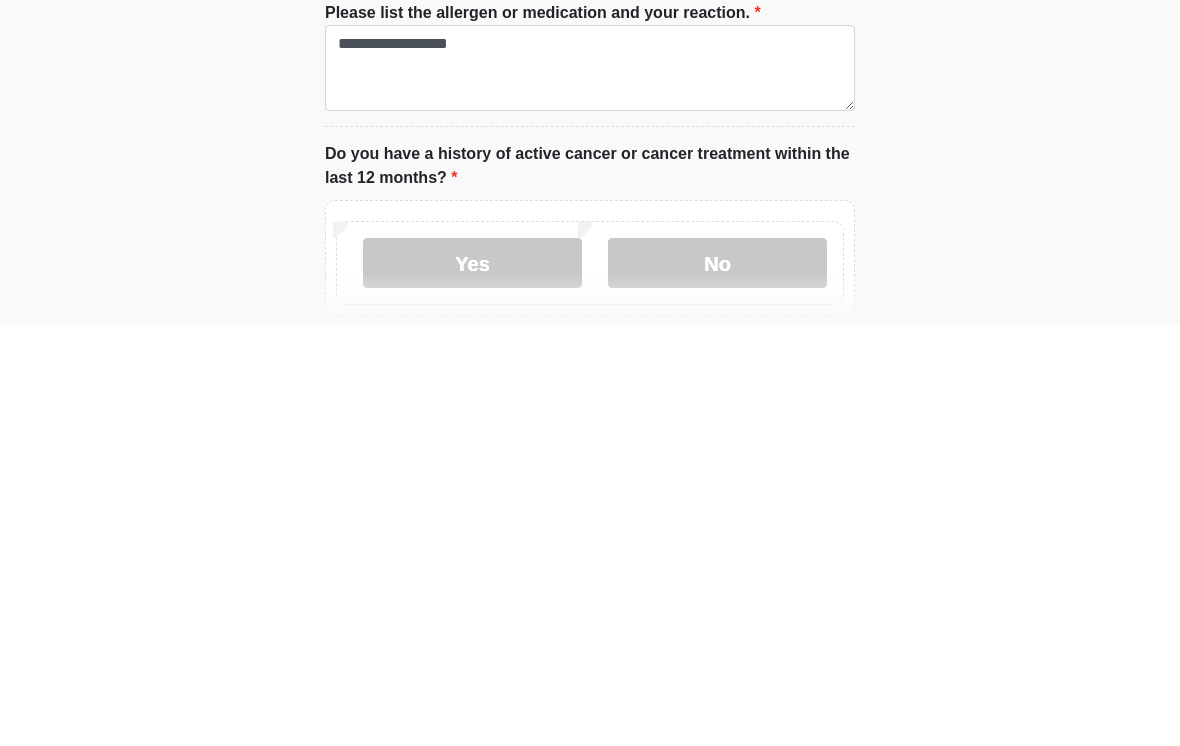 click on "No" at bounding box center [717, 685] 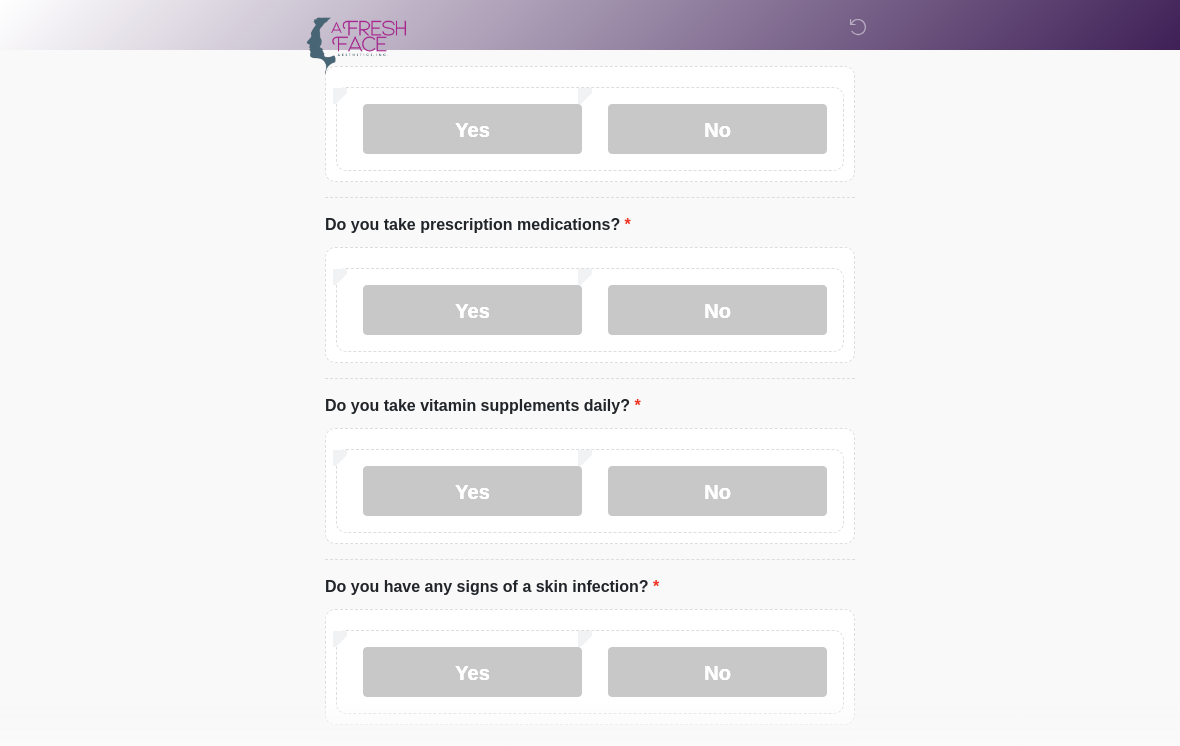 scroll, scrollTop: 707, scrollLeft: 0, axis: vertical 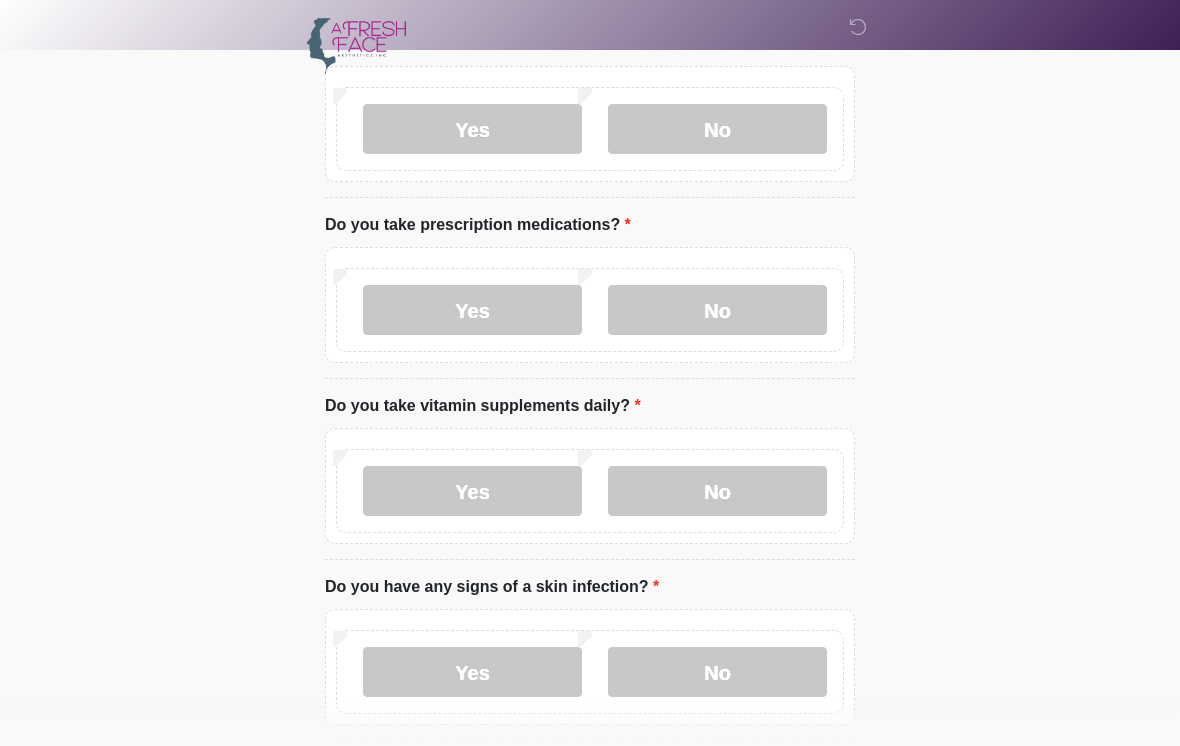click on "‎ ‎ ‎
Medical History Questions
Please answer all questions with honesty and accuracy.
Please connect to Wi-Fi now   Provide us with your contact info  Answer some questions about your medical history  Complete a video call with one of our providers
This is the beginning of your  virtual Good Faith Exam .  ﻿﻿﻿﻿﻿﻿﻿﻿ This step is necessary to provide official medical clearance and documentation for your upcoming treatment(s).   ﻿﻿﻿﻿﻿﻿To begin, ﻿﻿﻿﻿﻿﻿ press the continue button below and answer all questions with honesty.
Continue
Please be sure your device is connected to a Wi-Fi Network for quicker service.  .
Continue" at bounding box center (590, -334) 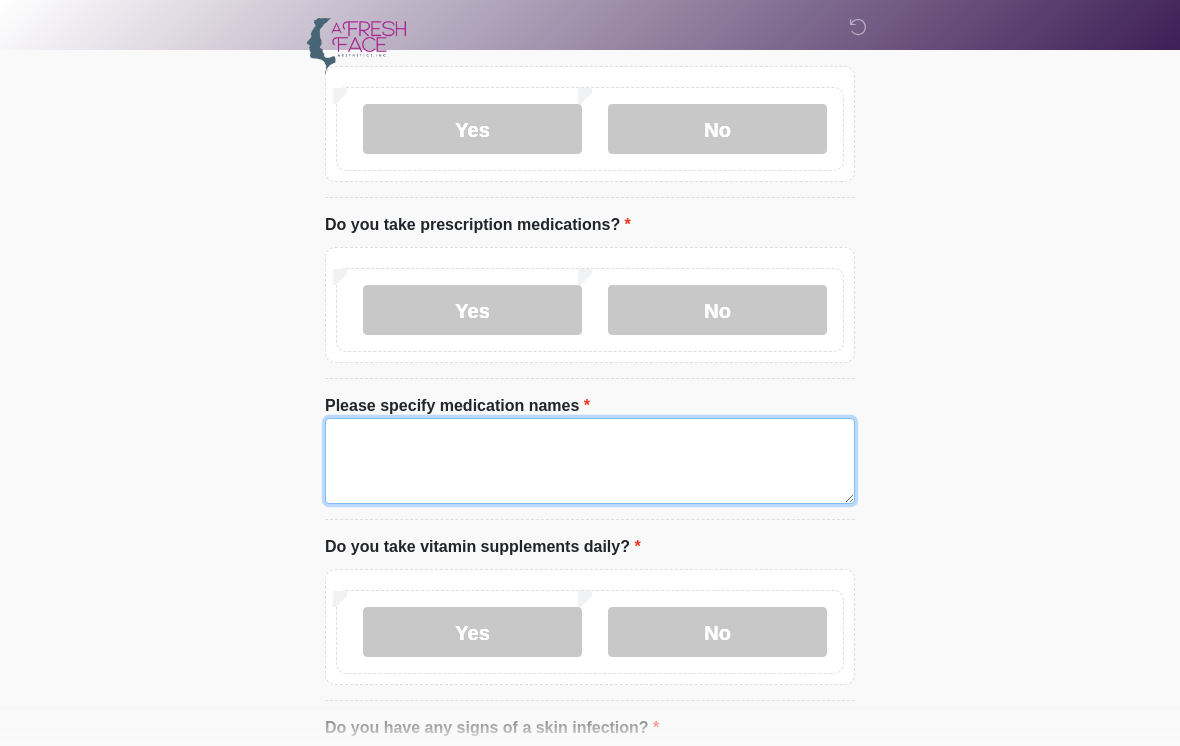 click on "Please specify medication names" at bounding box center [590, 461] 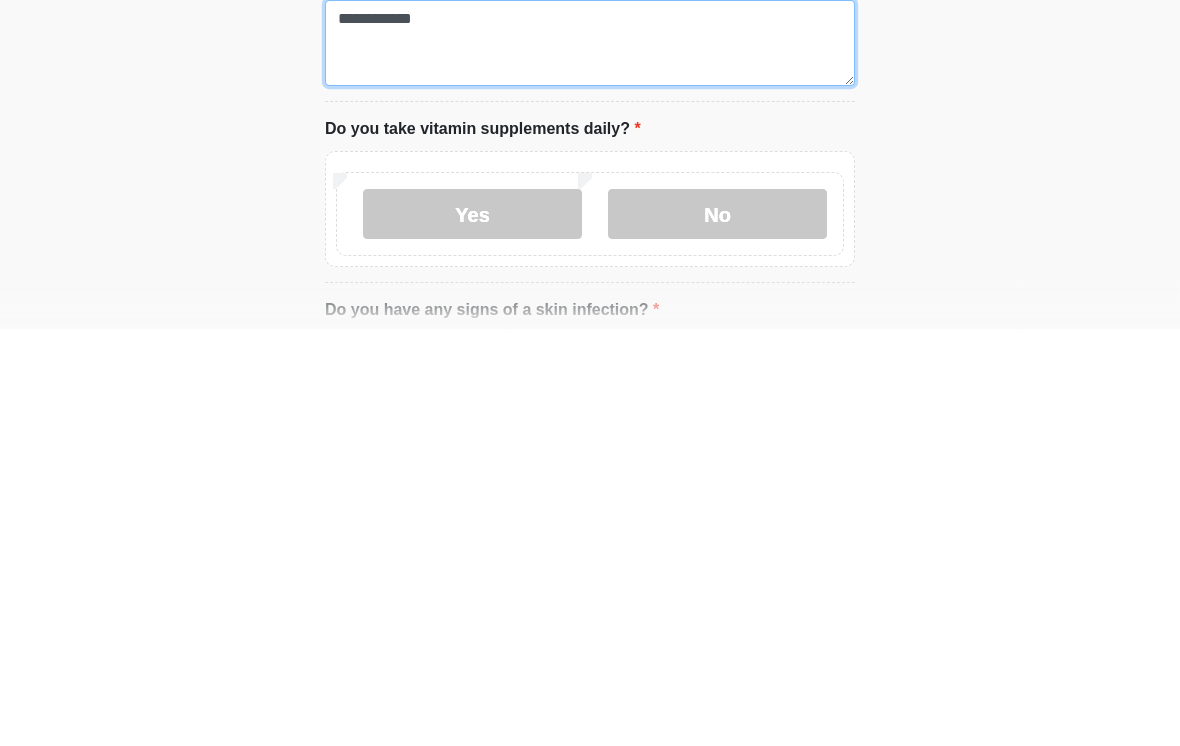 type on "**********" 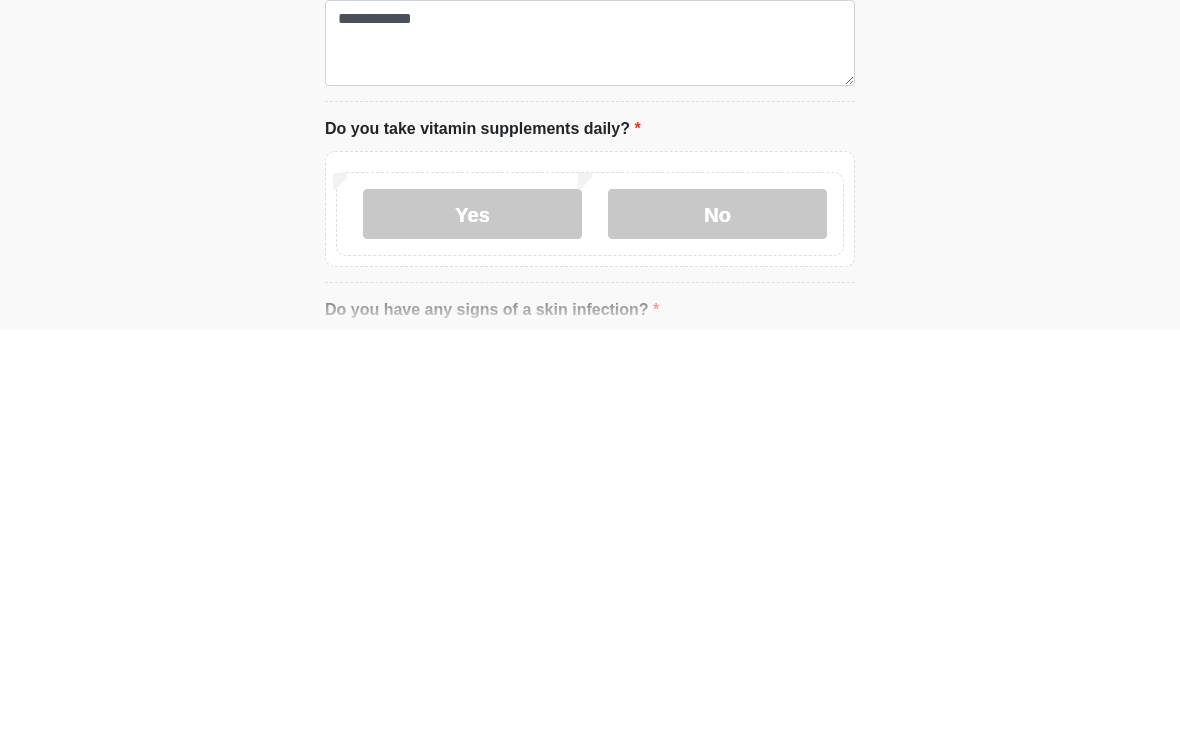 click on "No" at bounding box center [717, 632] 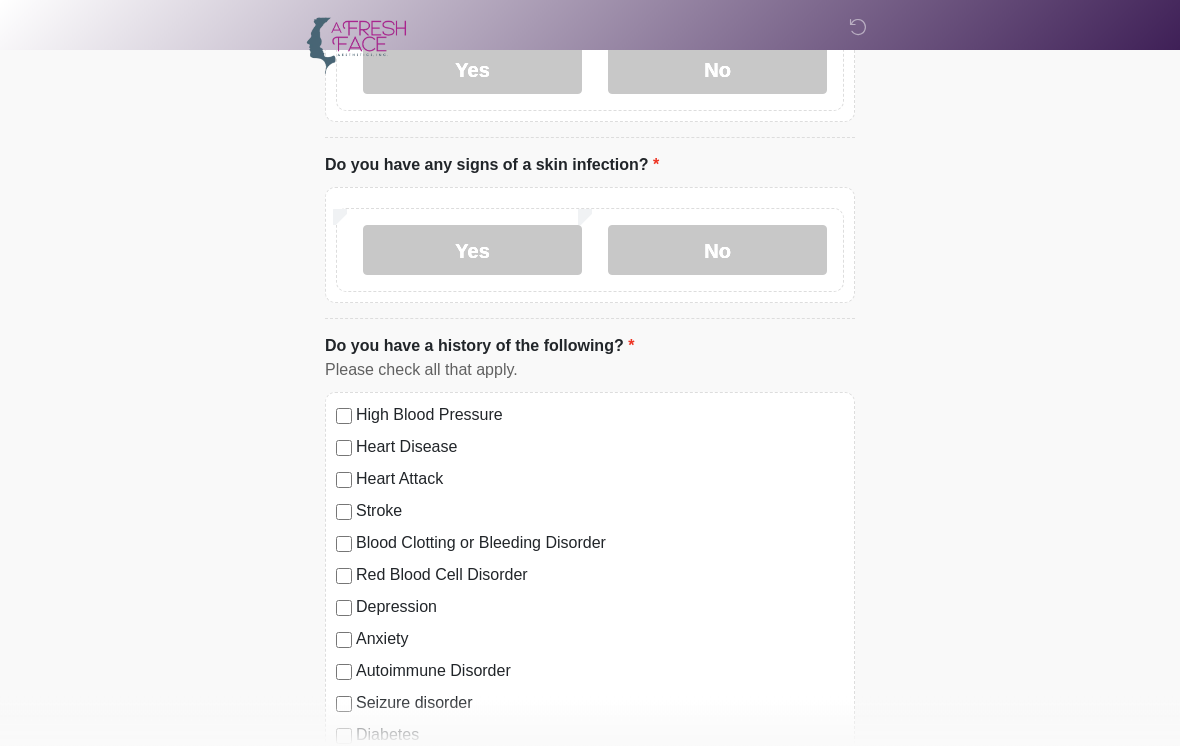 scroll, scrollTop: 1277, scrollLeft: 0, axis: vertical 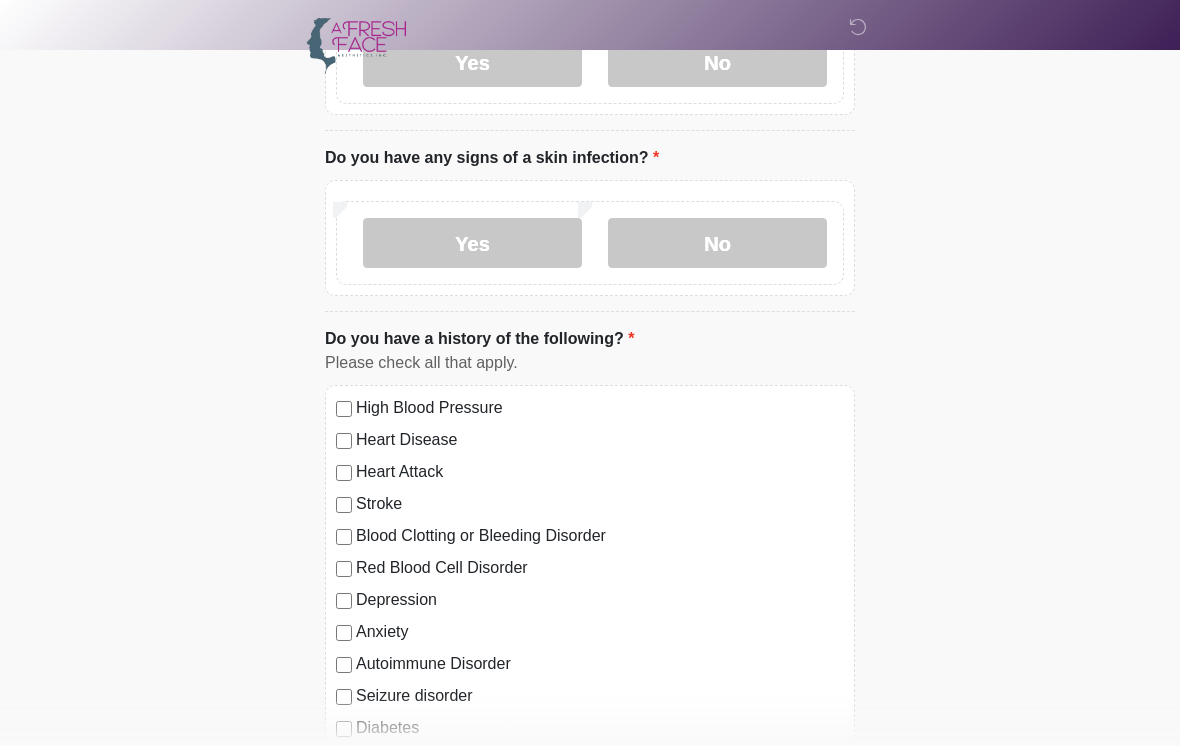 click on "No" at bounding box center (717, 243) 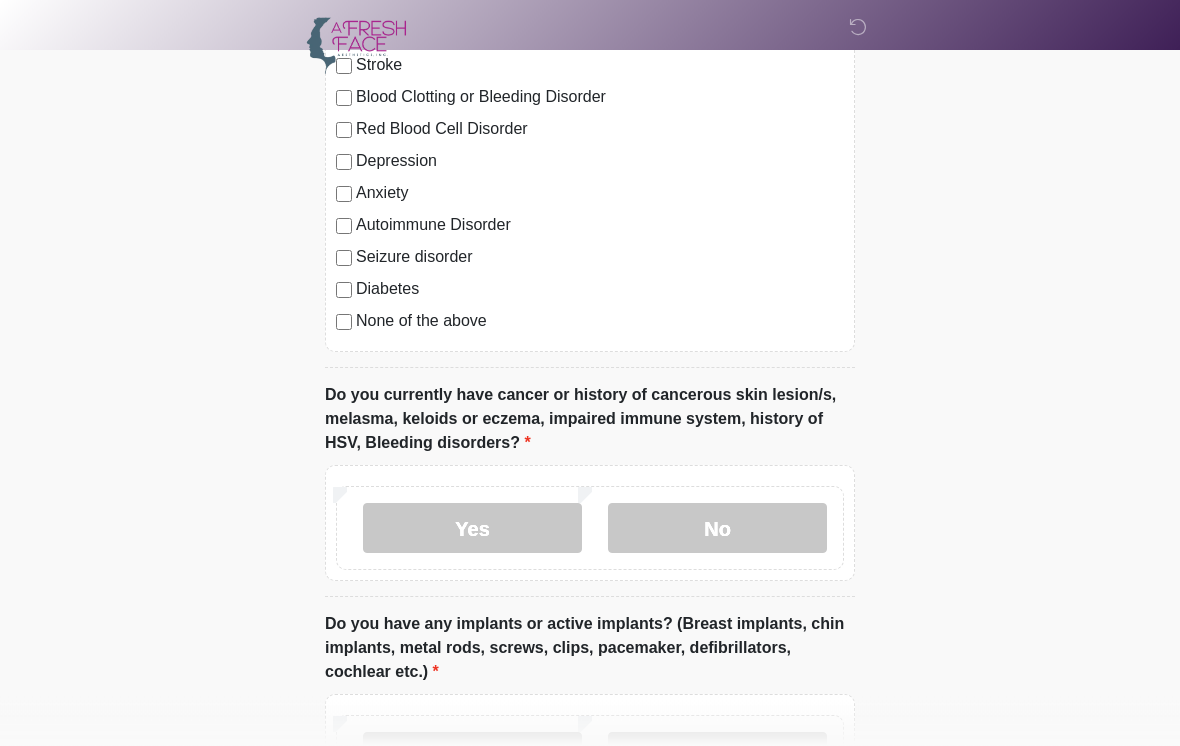 scroll, scrollTop: 1718, scrollLeft: 0, axis: vertical 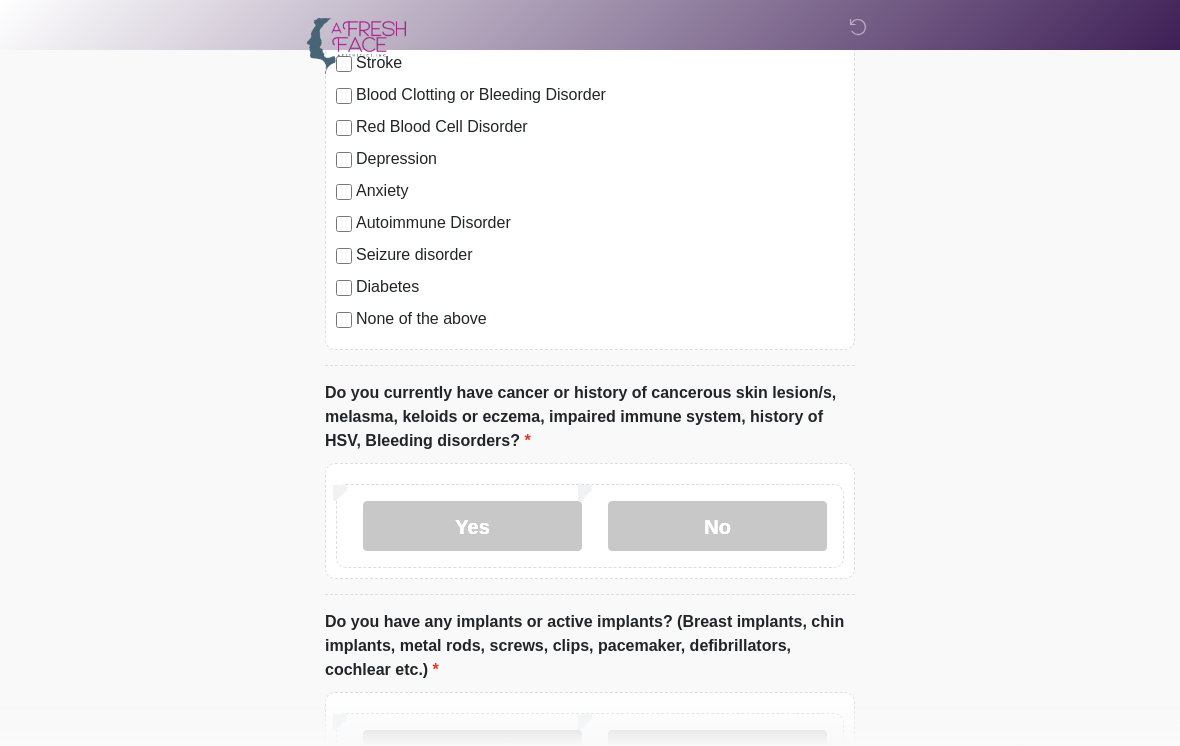 click on "No" at bounding box center (717, 526) 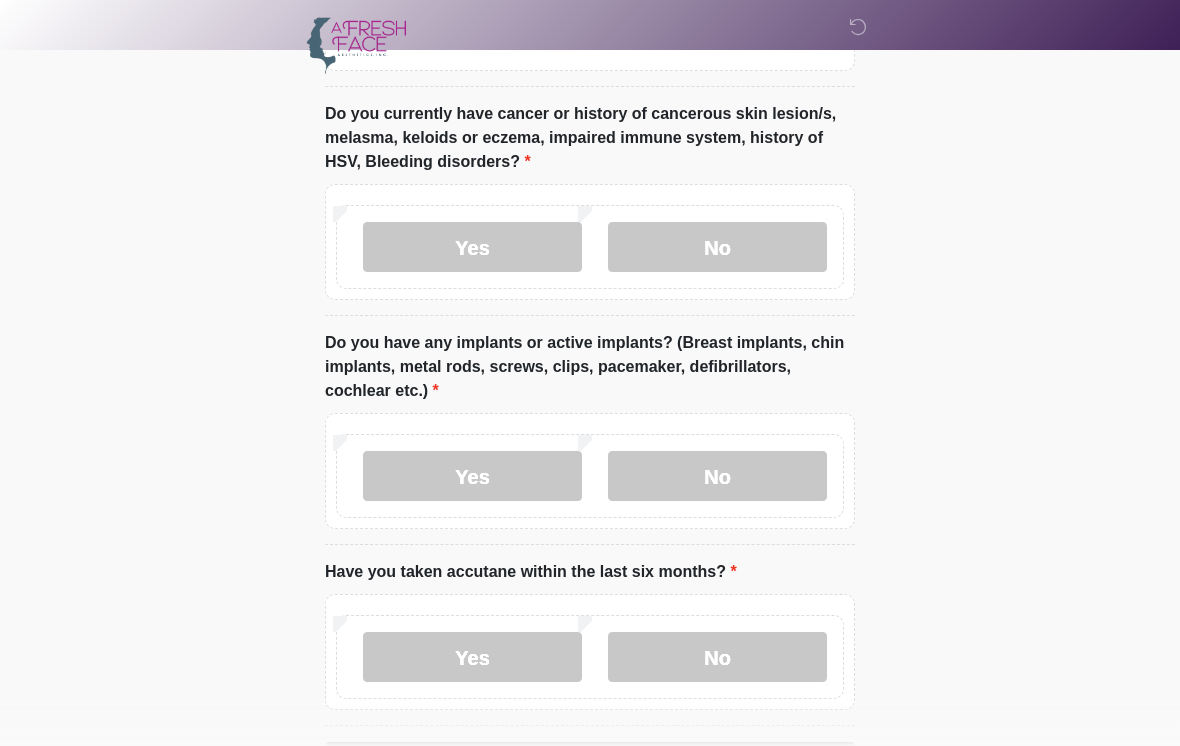 scroll, scrollTop: 2015, scrollLeft: 0, axis: vertical 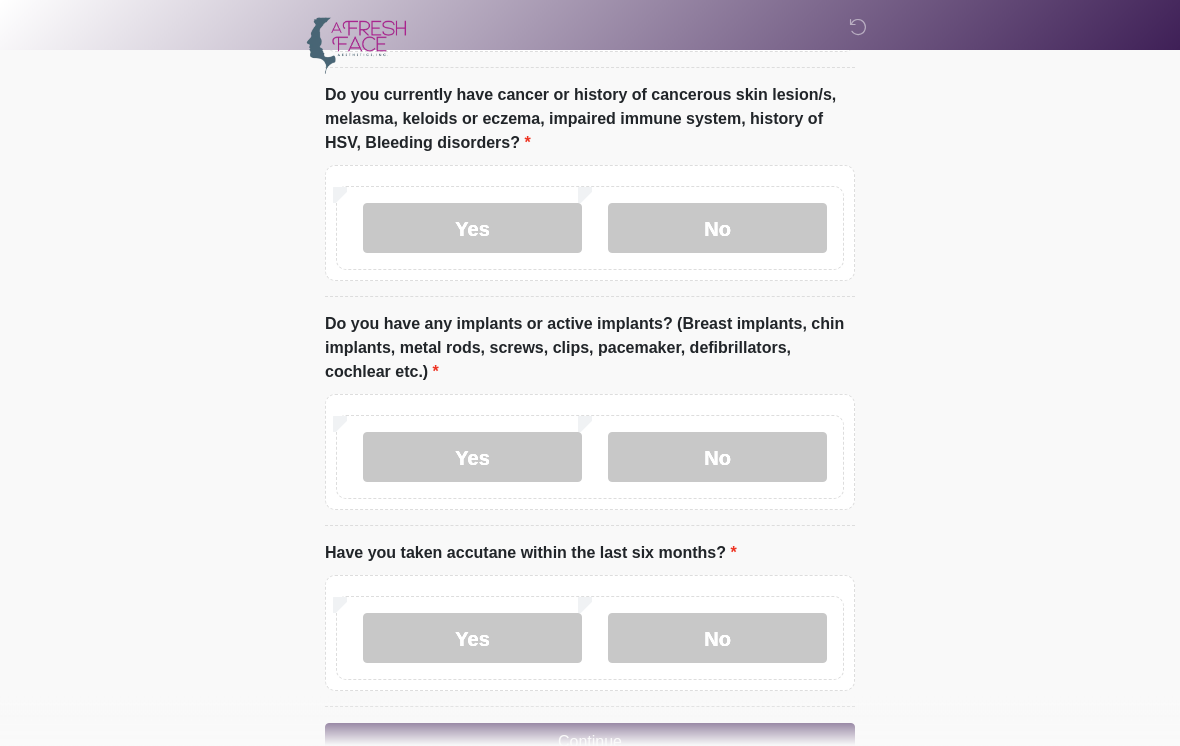 click on "No" at bounding box center [717, 458] 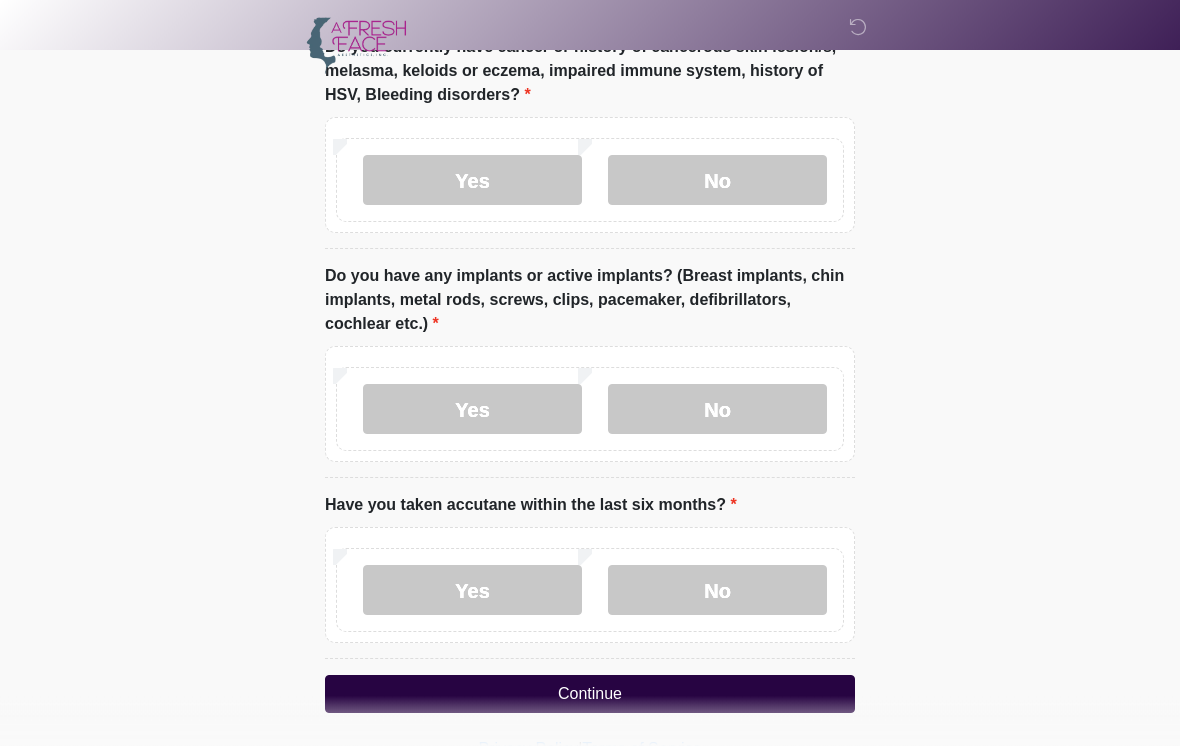 scroll, scrollTop: 2099, scrollLeft: 0, axis: vertical 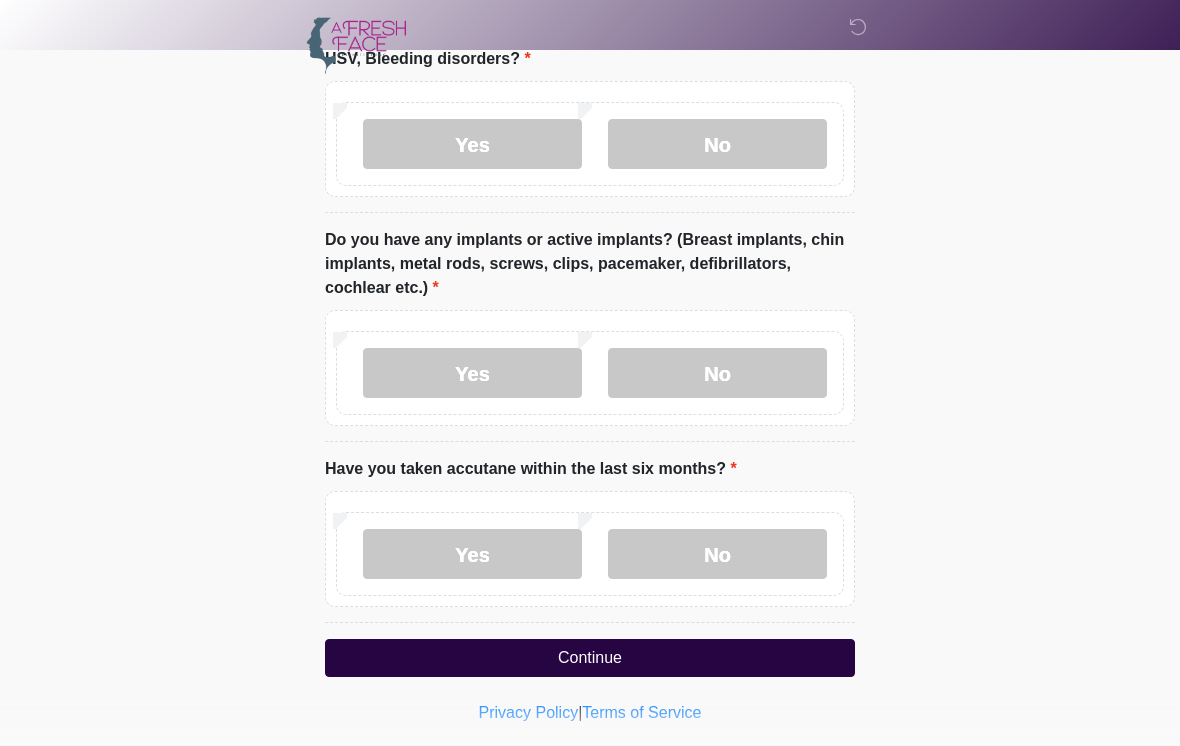 click on "No" at bounding box center (717, 555) 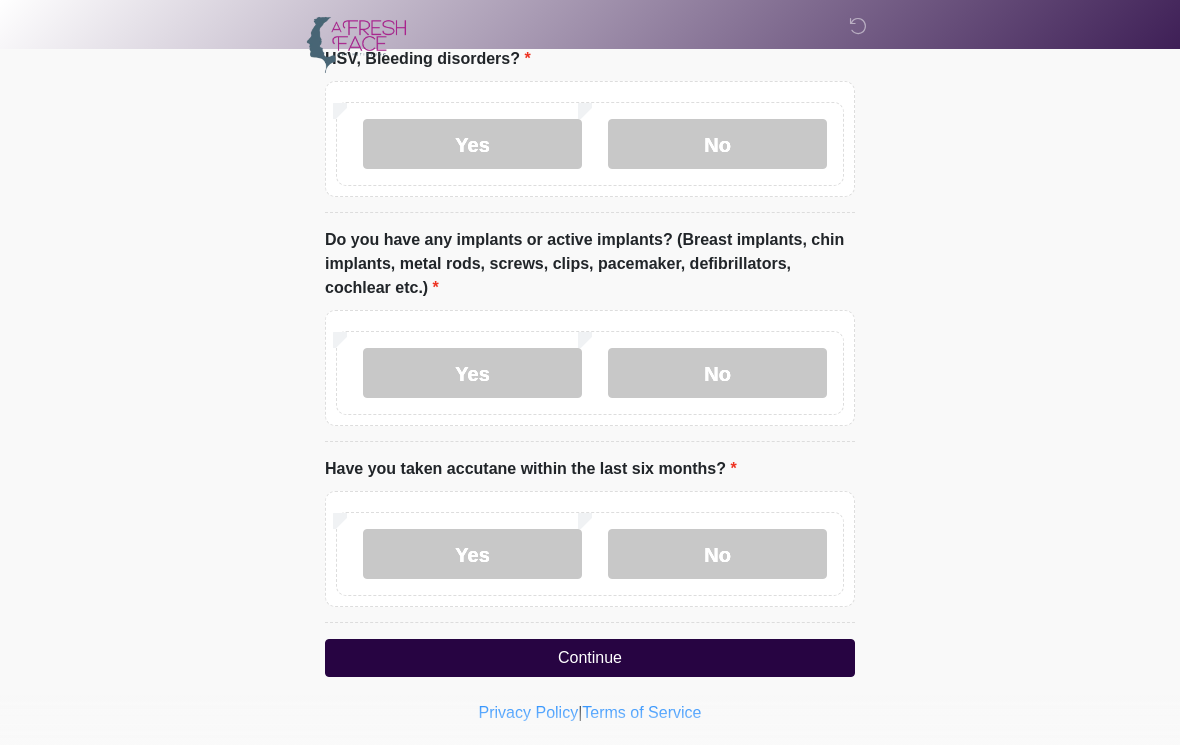 scroll, scrollTop: 2099, scrollLeft: 0, axis: vertical 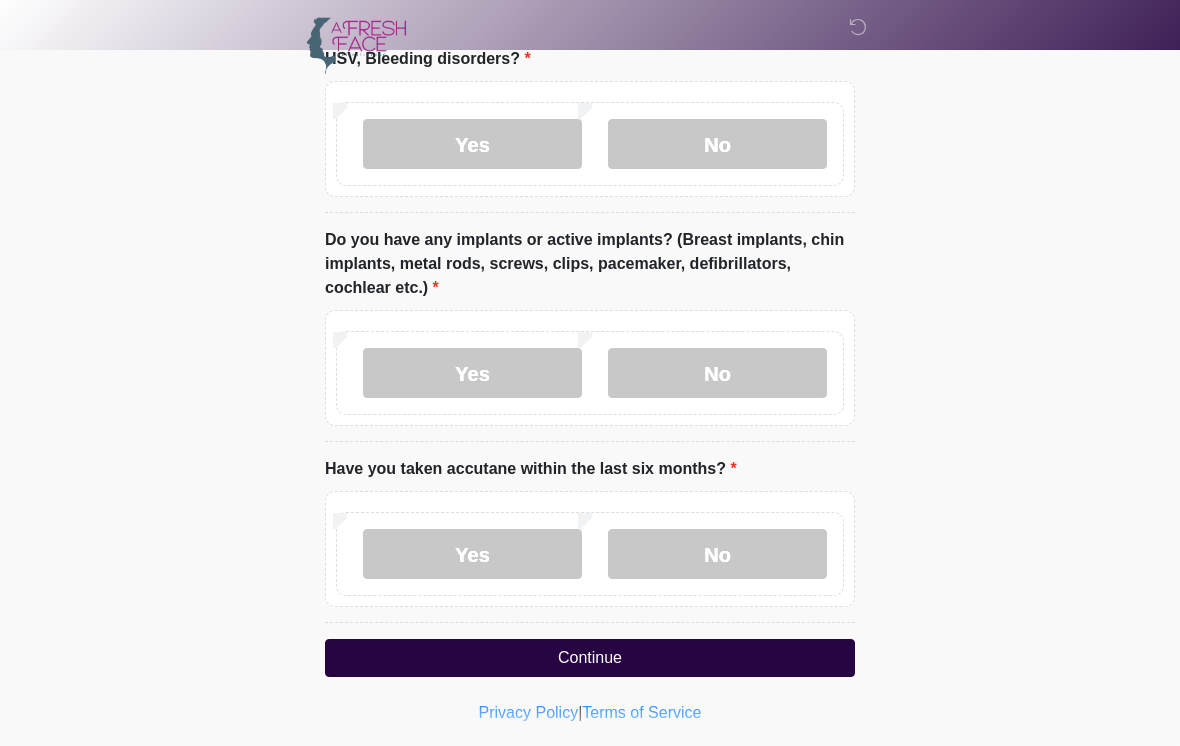 click on "Continue" at bounding box center [590, 659] 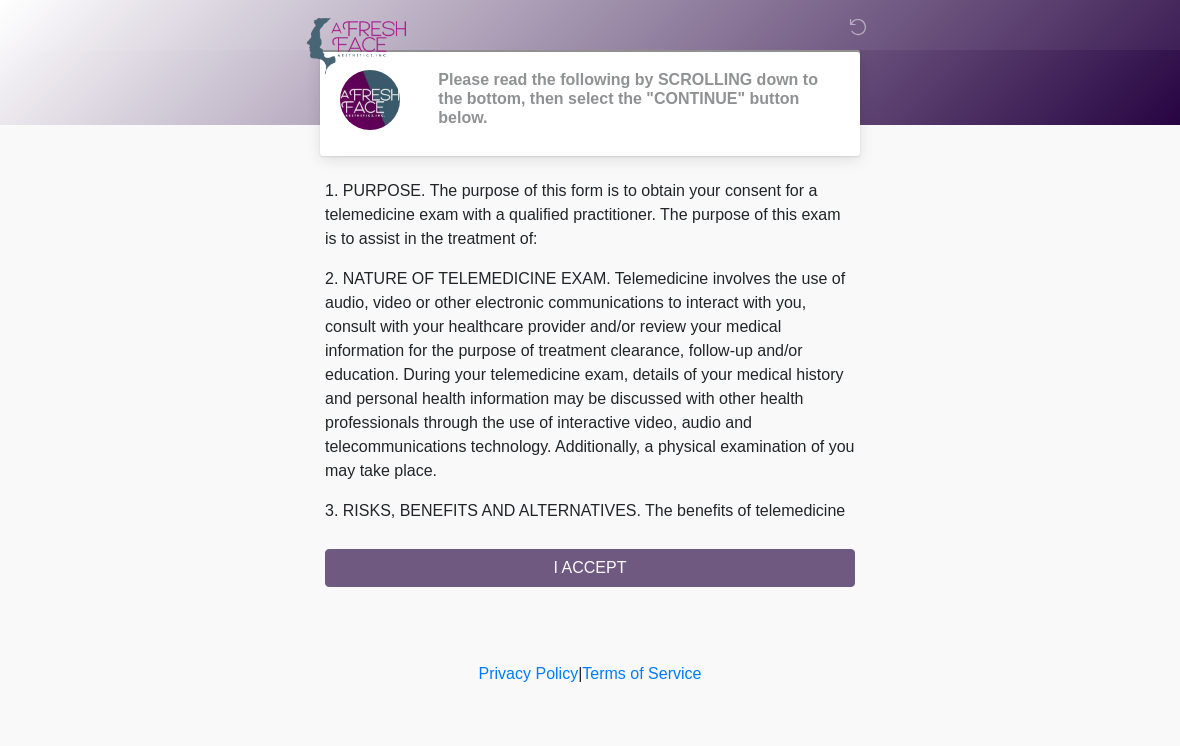 scroll, scrollTop: 0, scrollLeft: 0, axis: both 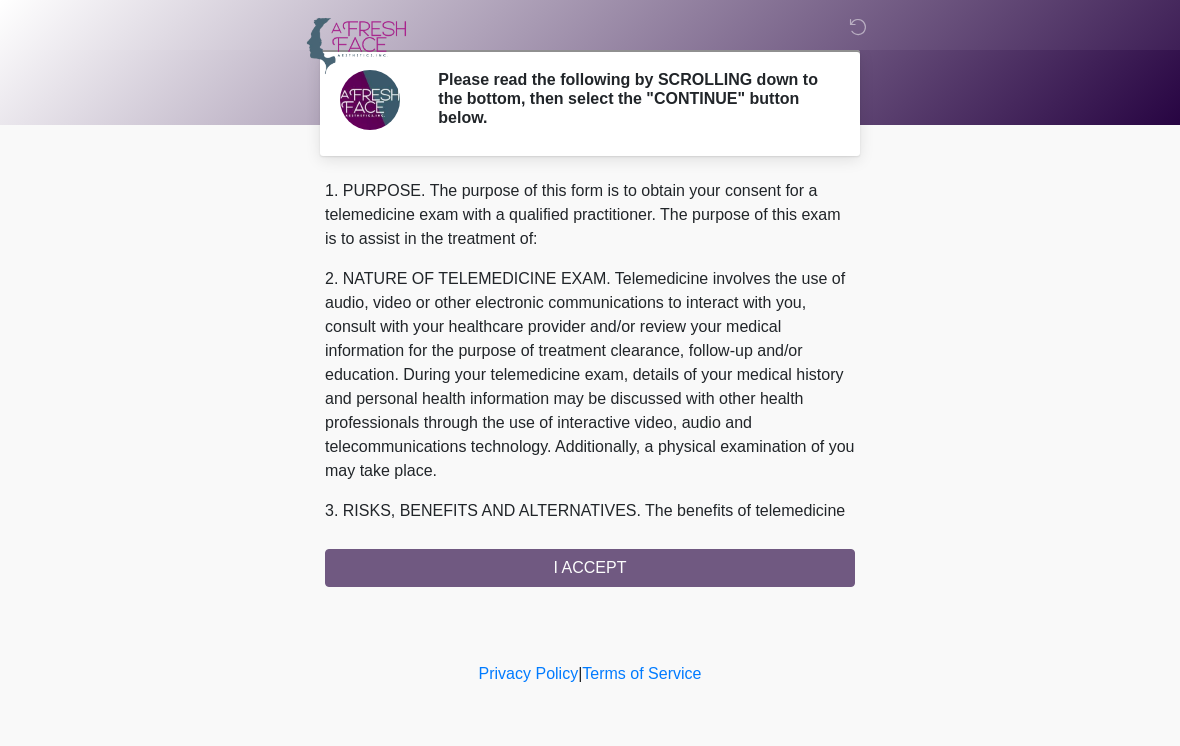 click on "1. PURPOSE. The purpose of this form is to obtain your consent for a telemedicine exam with a qualified practitioner. The purpose of this exam is to assist in the treatment of:  2. NATURE OF TELEMEDICINE EXAM. Telemedicine involves the use of audio, video or other electronic communications to interact with you, consult with your healthcare provider and/or review your medical information for the purpose of treatment clearance, follow-up and/or education. During your telemedicine exam, details of your medical history and personal health information may be discussed with other health professionals through the use of interactive video, audio and telecommunications technology. Additionally, a physical examination of you may take place. 4. HEALTHCARE INSTITUTION. A Fresh Face Aesthetics Inc has medical and non-medical technical personnel who may participate in the telemedicine exam to aid in the audio/video link with the qualified practitioner.
I ACCEPT" at bounding box center [590, 383] 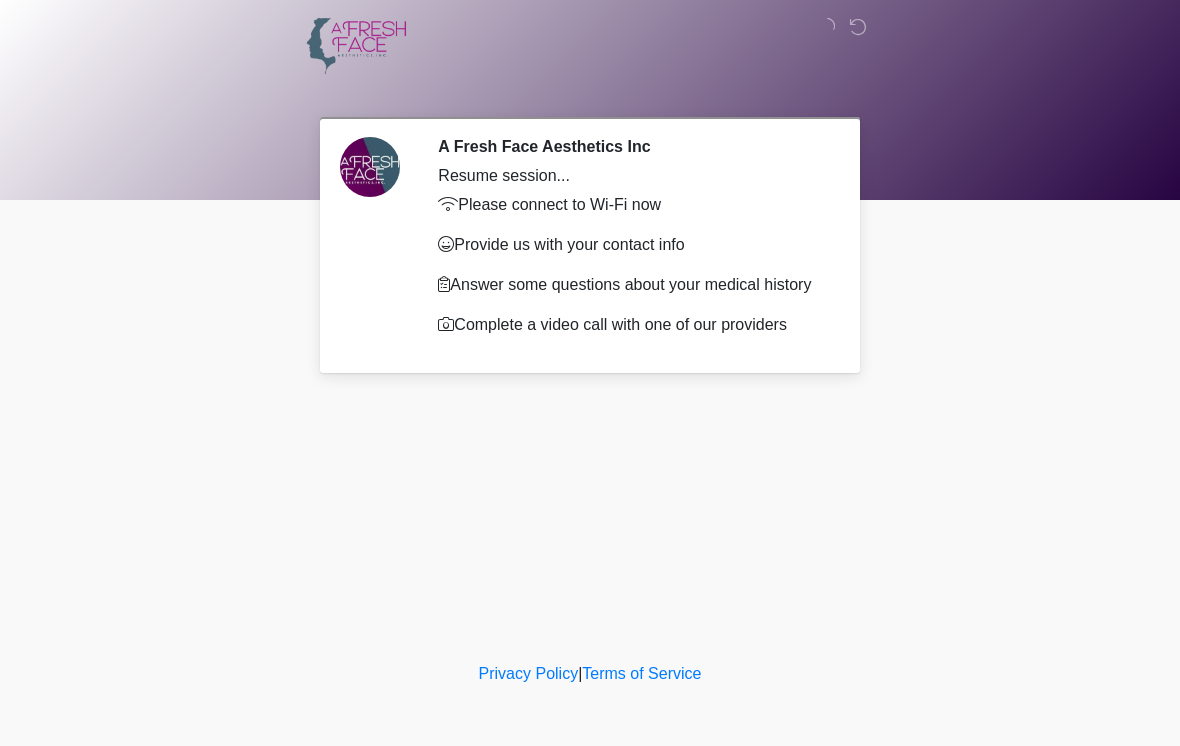 scroll, scrollTop: 0, scrollLeft: 0, axis: both 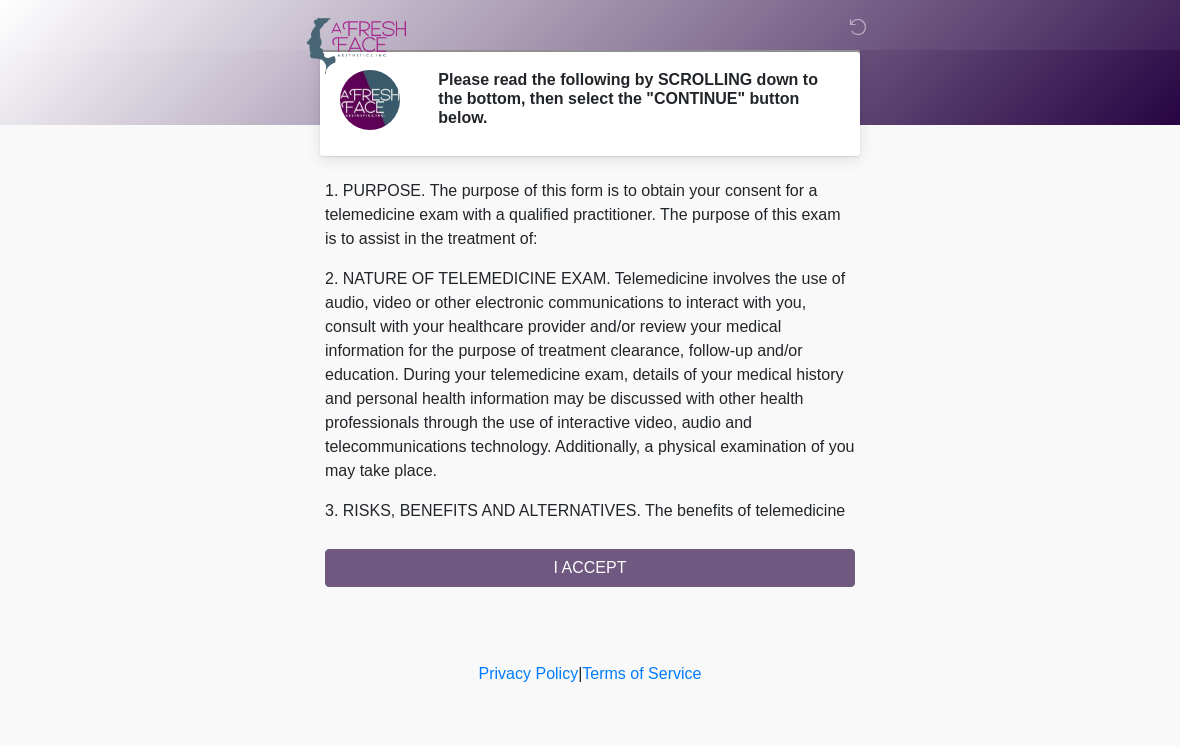 click on "4. HEALTHCARE INSTITUTION. A [ORGANIZATION] has medical and non-medical technical personnel who may participate in the telemedicine exam to aid in the audio/video link with the qualified practitioner." at bounding box center [590, 383] 